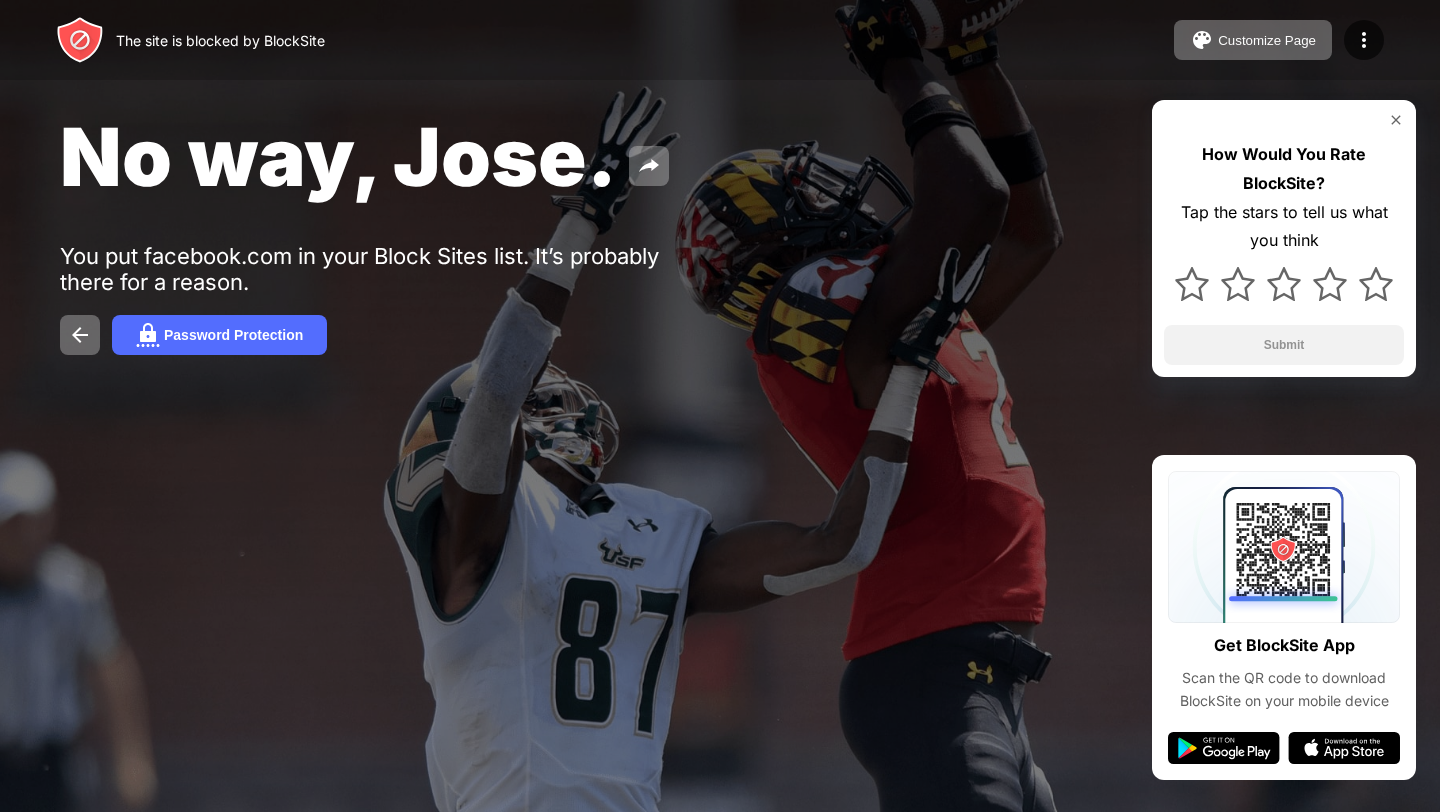 scroll, scrollTop: 0, scrollLeft: 0, axis: both 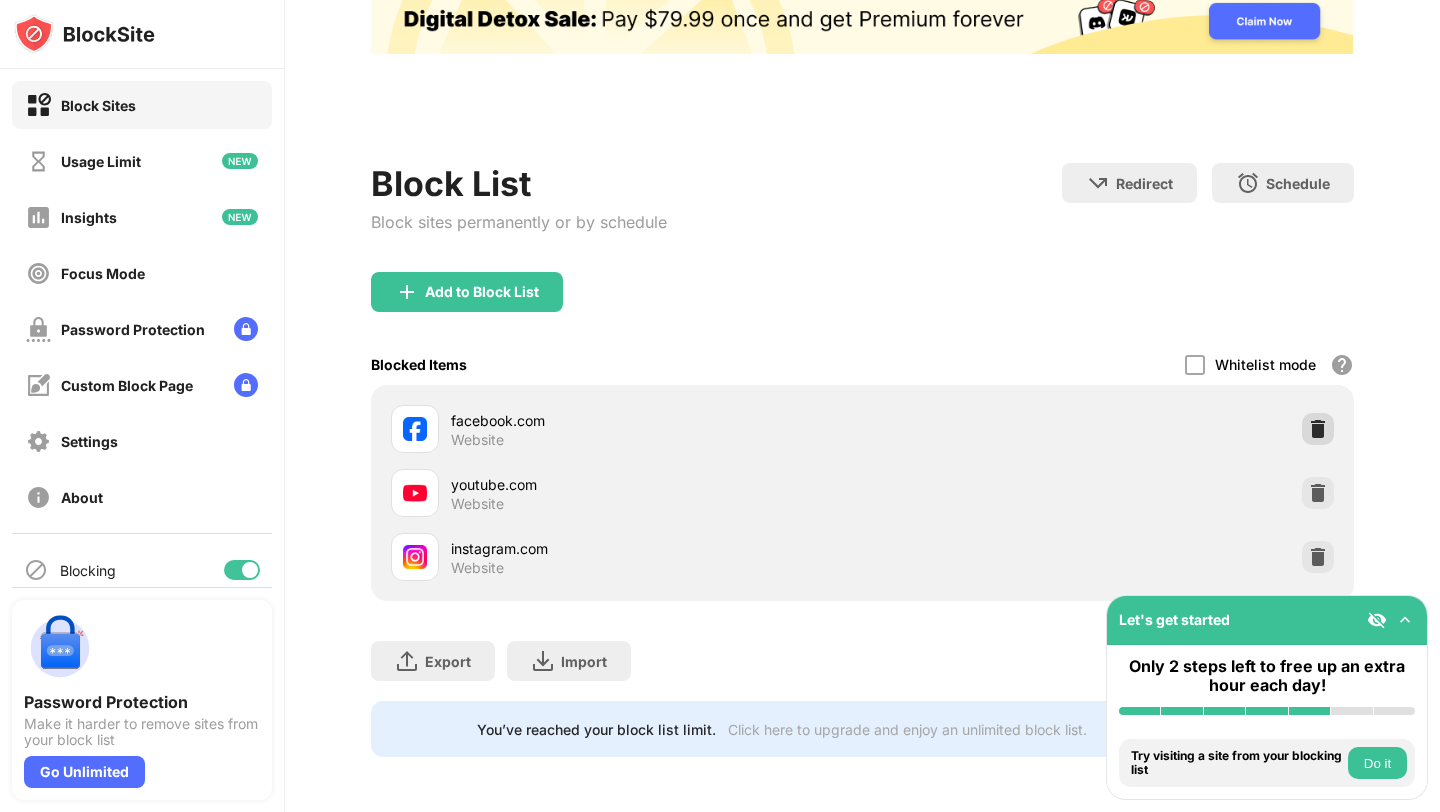 click at bounding box center (1318, 429) 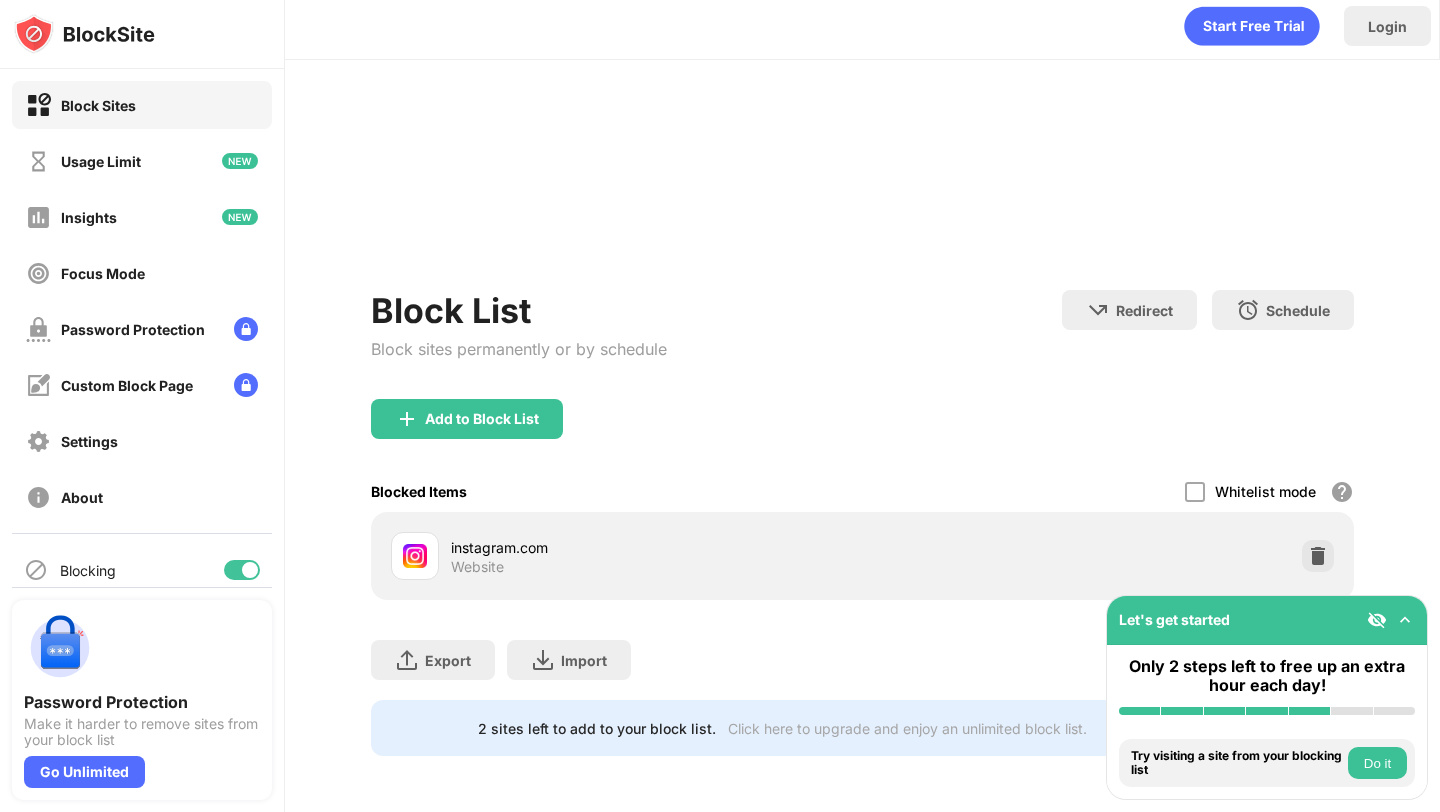 scroll, scrollTop: 8, scrollLeft: 0, axis: vertical 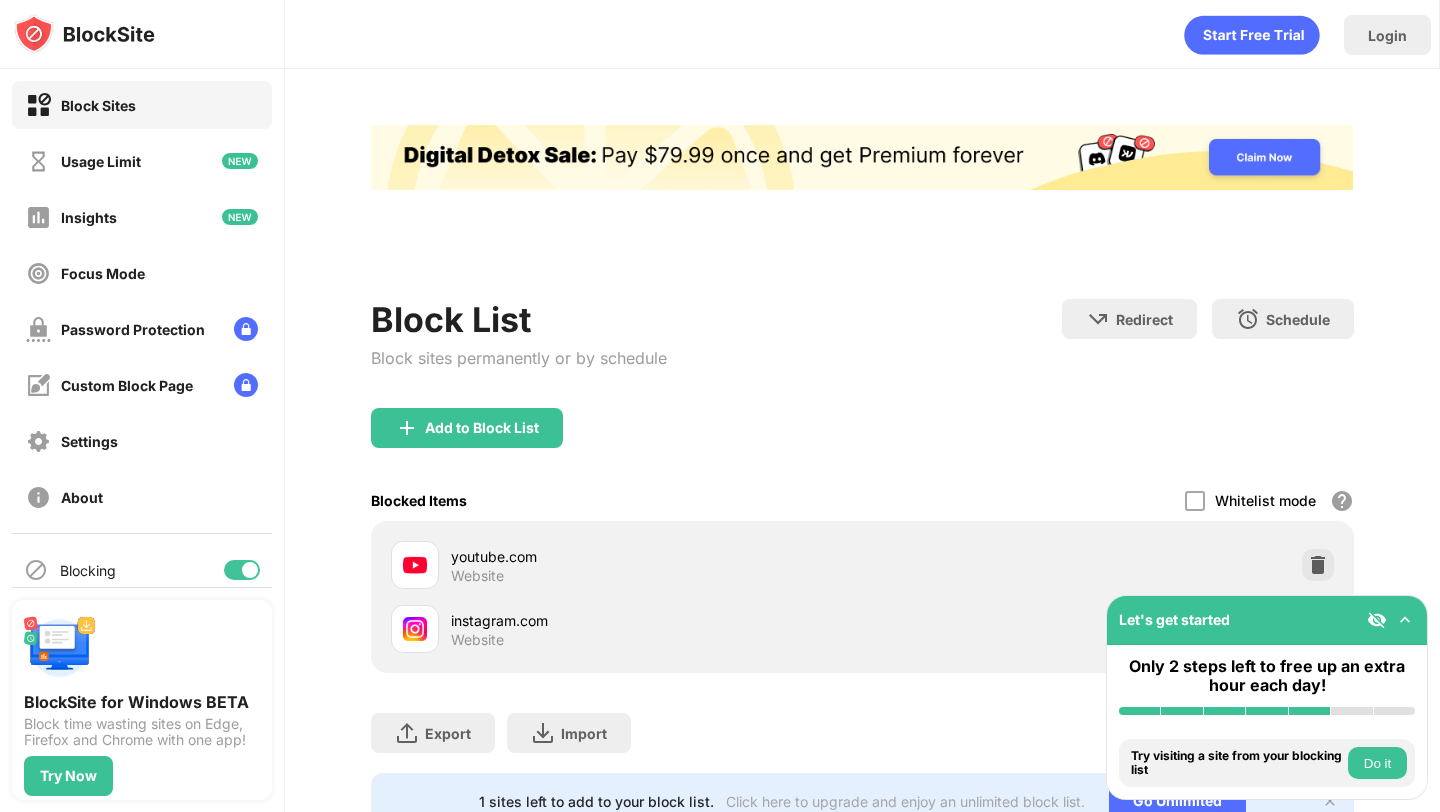 click on "Block List Block sites permanently or by schedule Redirect Choose a site to be redirected to when blocking is active Schedule Select which days and timeframes the block list will be active" at bounding box center (862, 353) 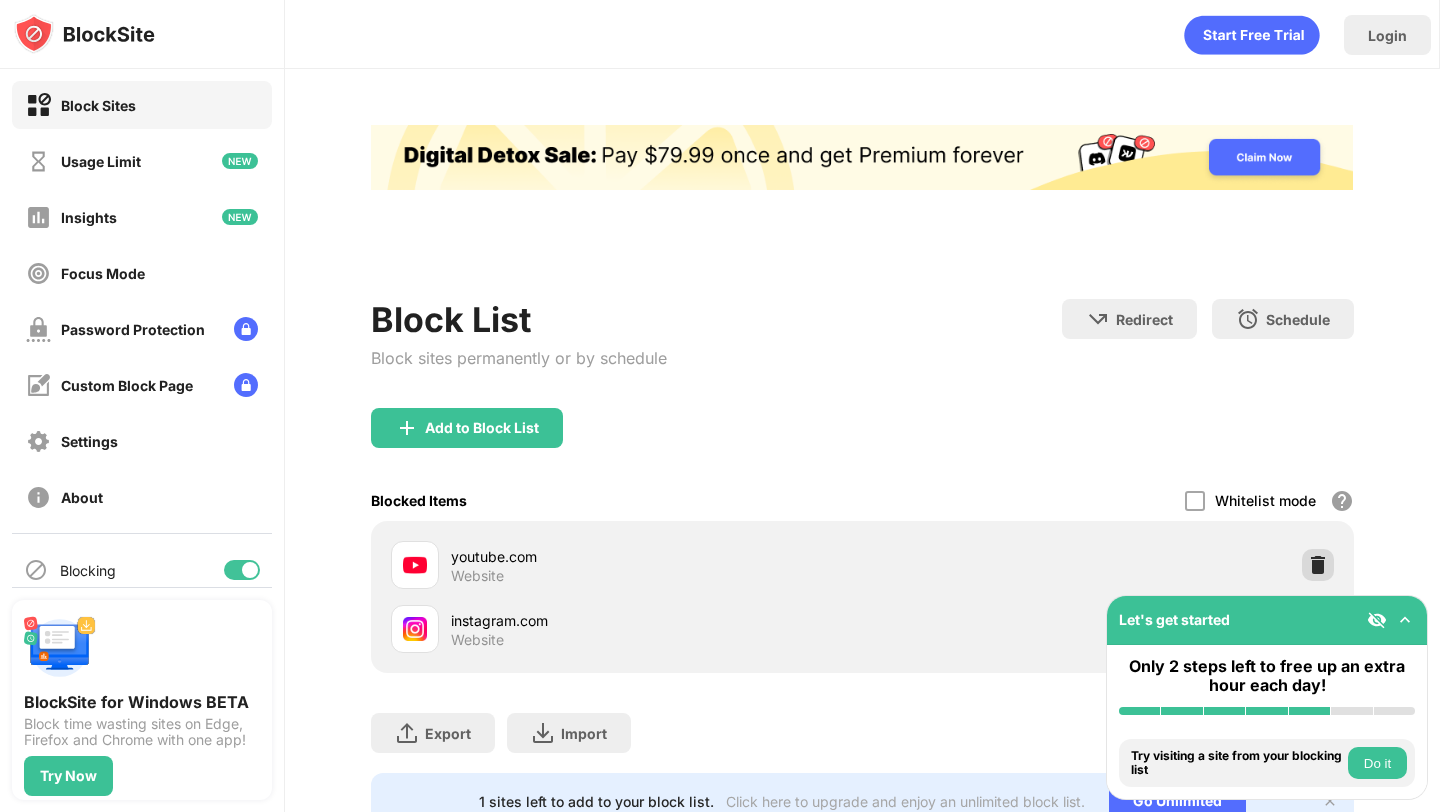 click at bounding box center (1318, 565) 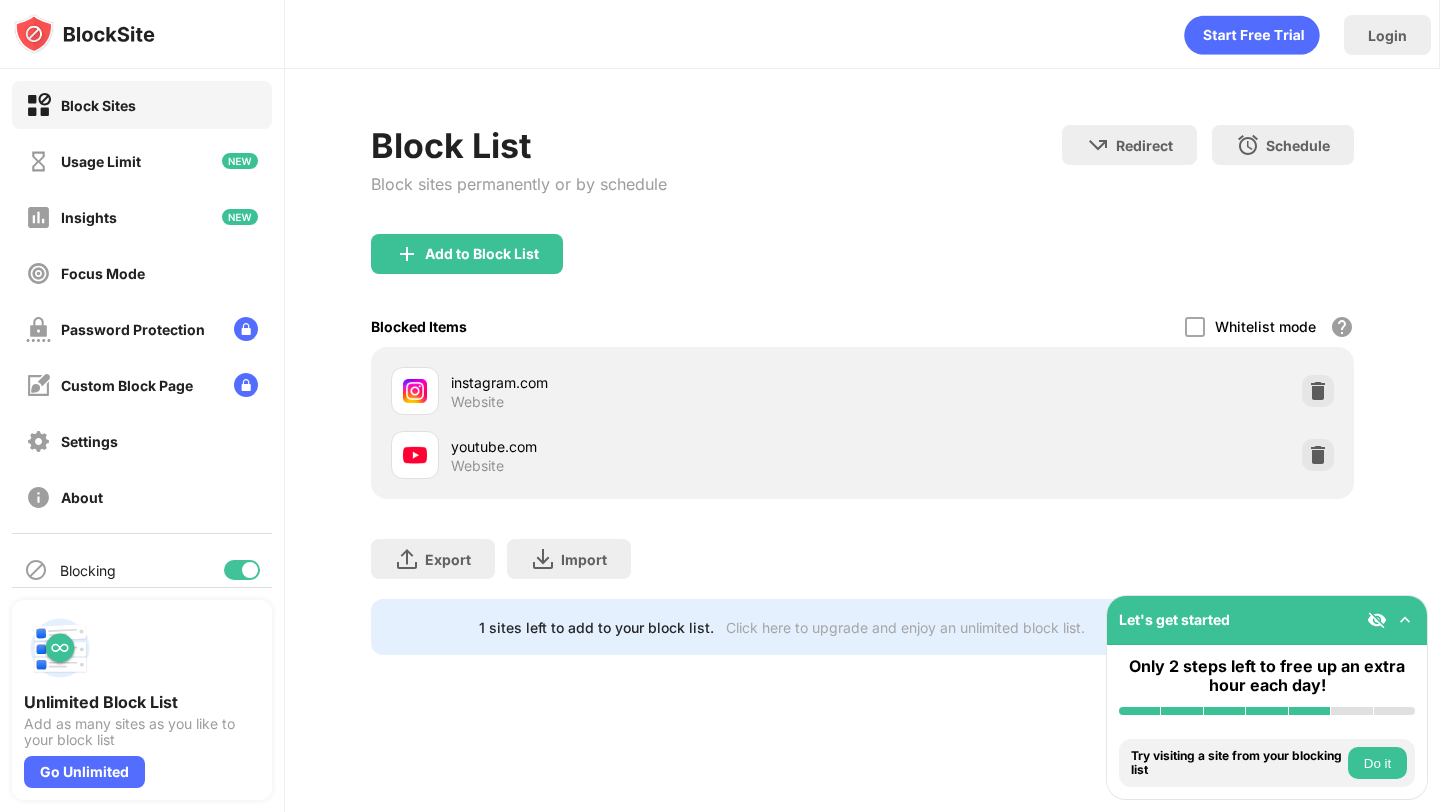 scroll, scrollTop: 0, scrollLeft: 0, axis: both 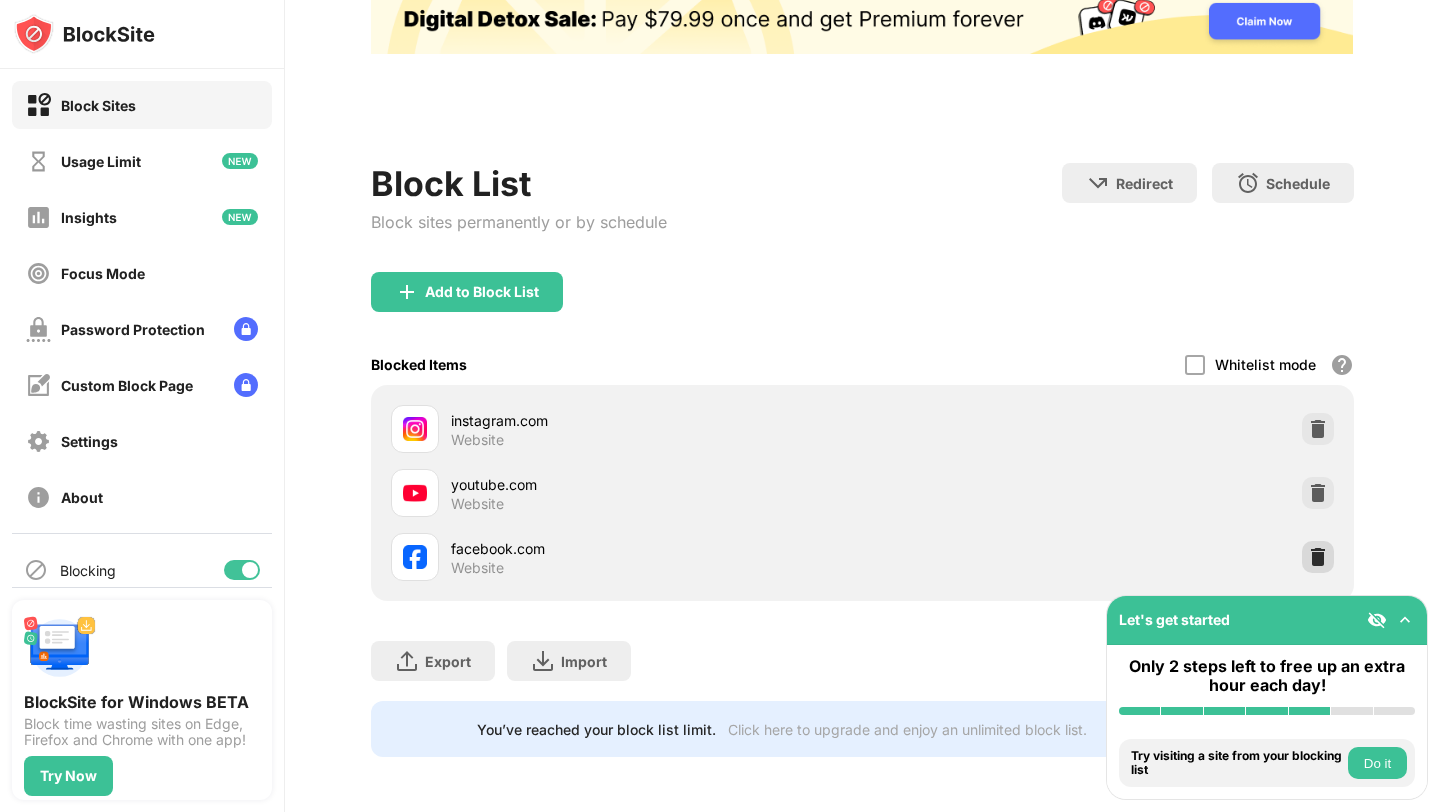 click at bounding box center [1318, 557] 